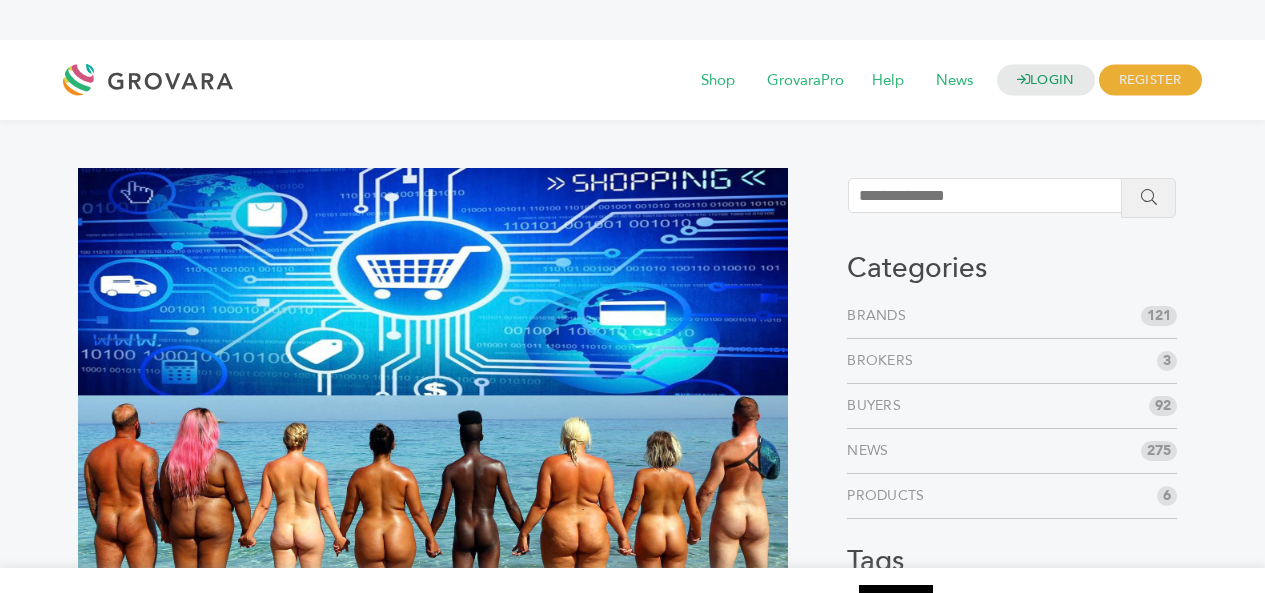 scroll, scrollTop: 0, scrollLeft: 0, axis: both 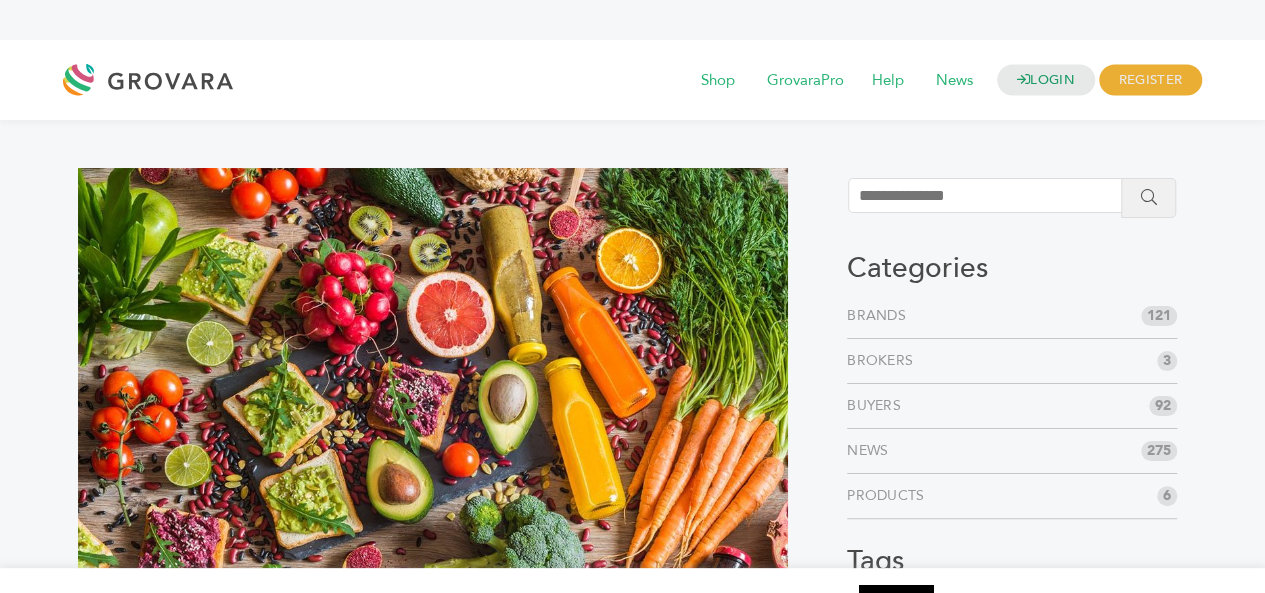 click at bounding box center (153, 80) 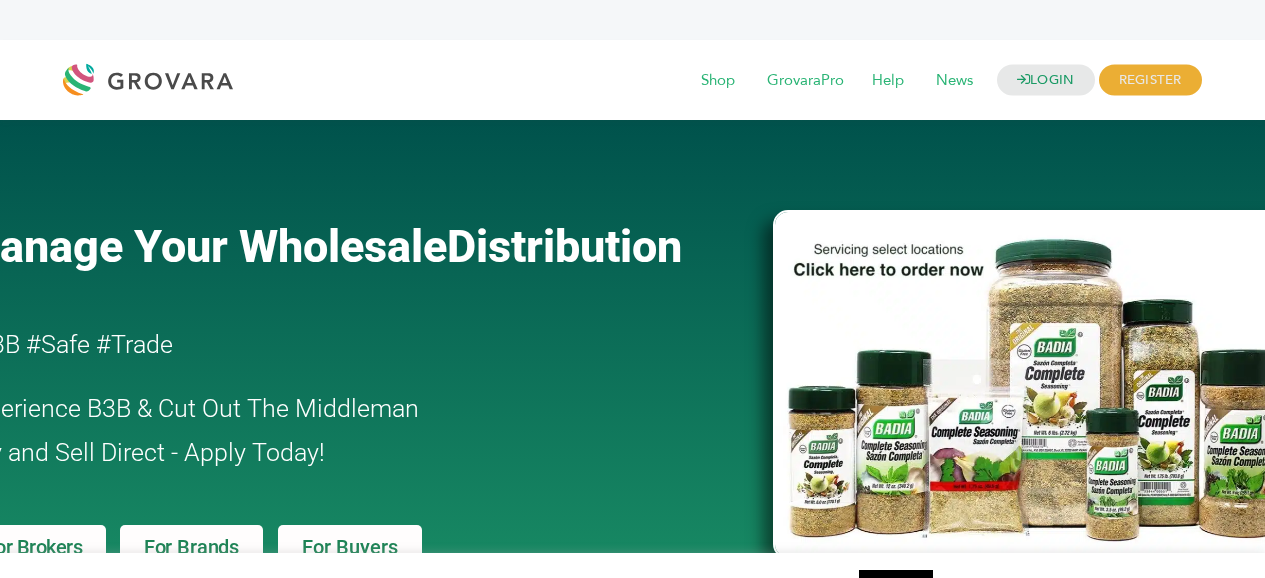 scroll, scrollTop: 0, scrollLeft: 0, axis: both 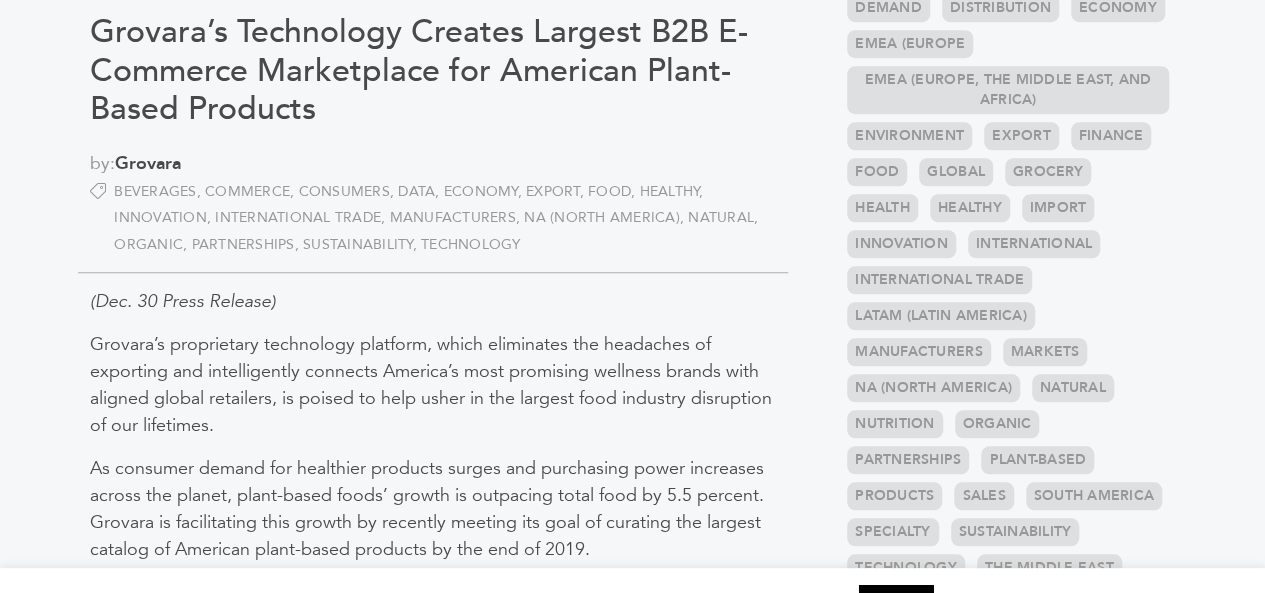 click on "(Dec. 30 Press Release)" at bounding box center (183, 301) 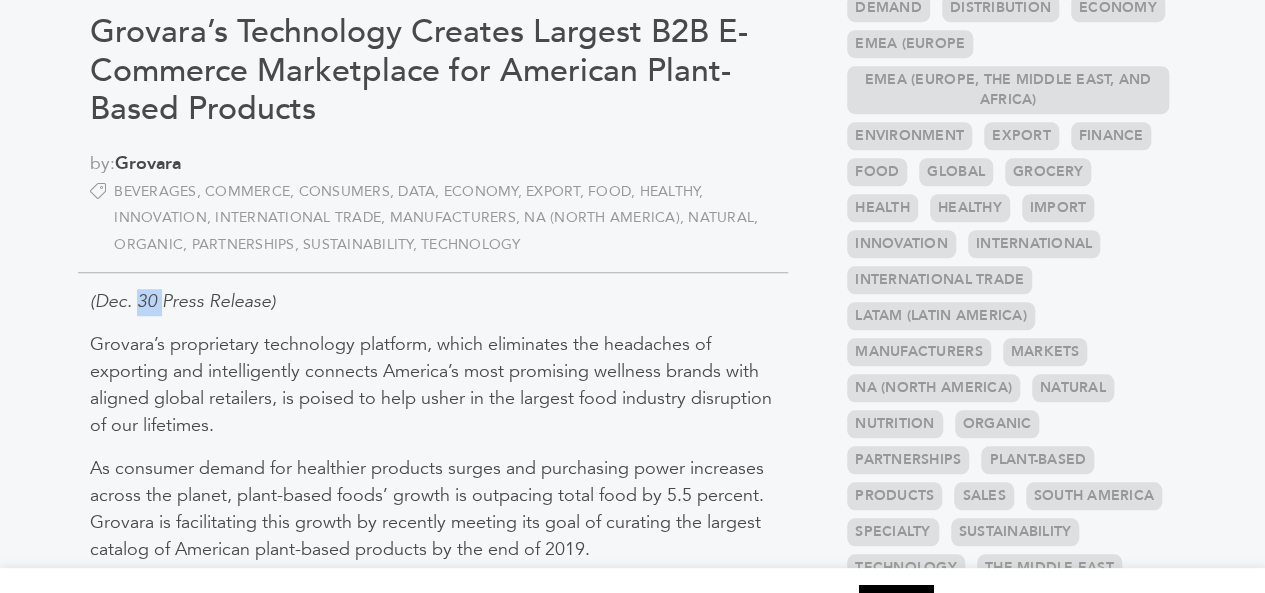 click on "(Dec. 30 Press Release)" at bounding box center [183, 301] 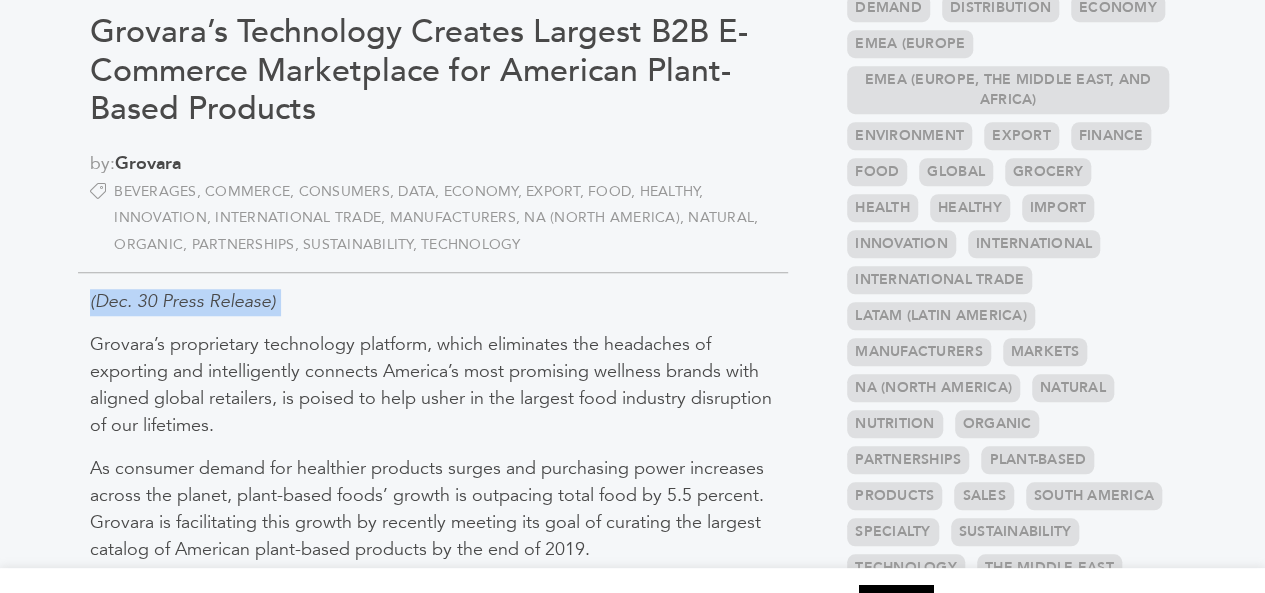 click on "(Dec. 30 Press Release)" at bounding box center (183, 301) 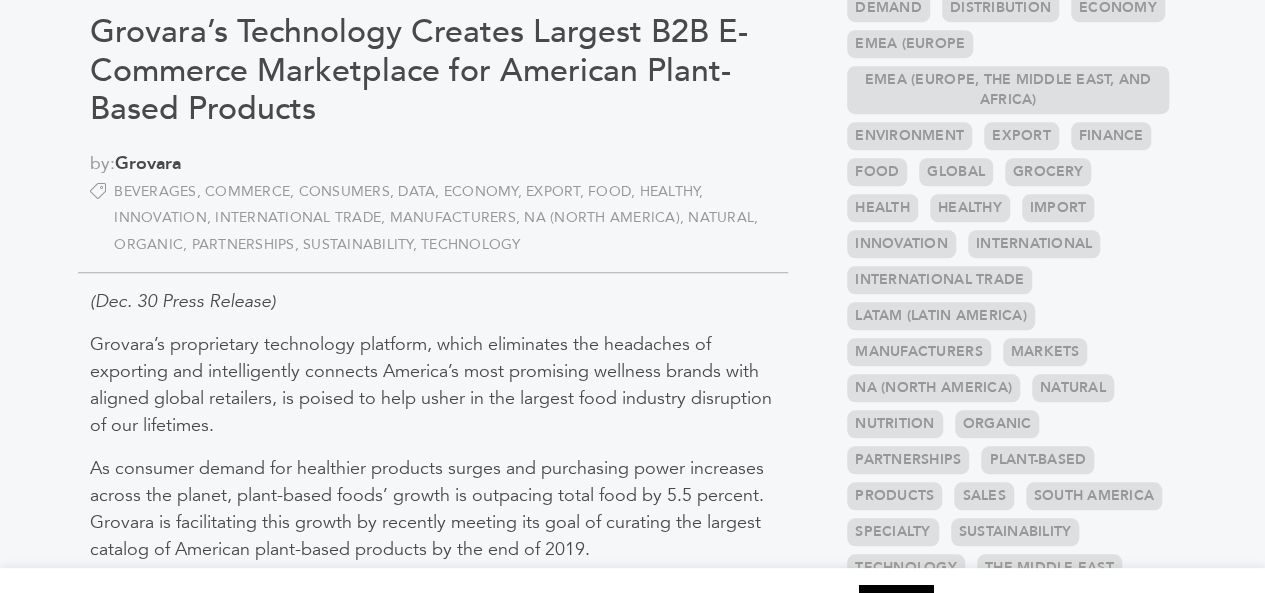 click on "(Dec. 30 Press Release)" at bounding box center (183, 301) 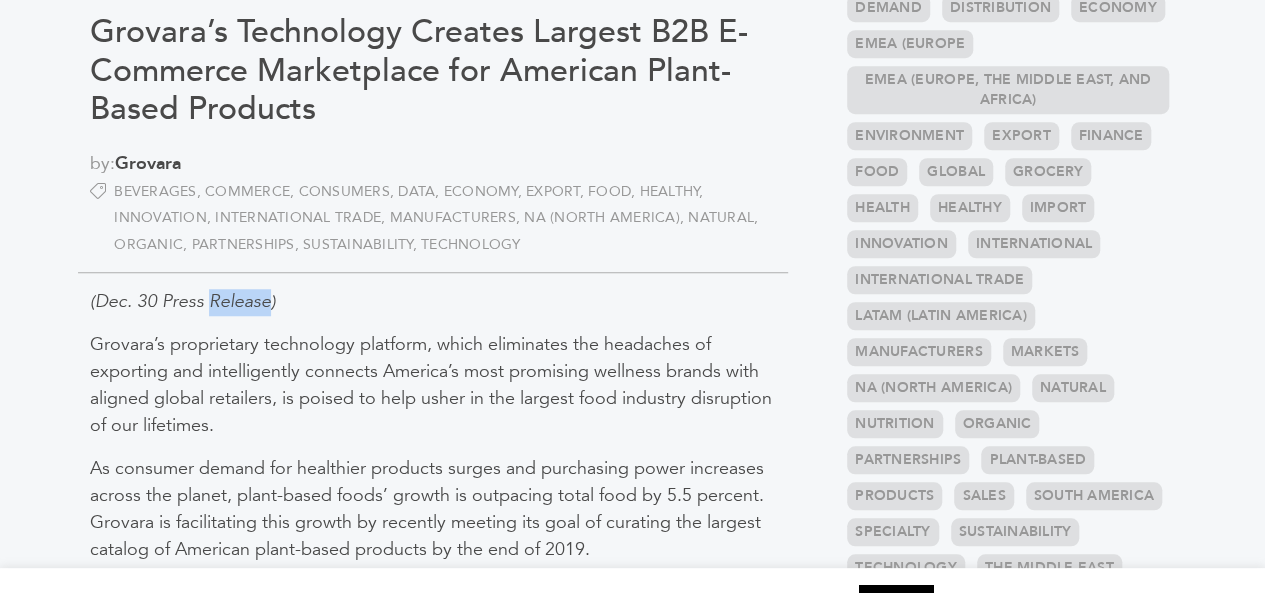 click on "(Dec. 30 Press Release)" at bounding box center (183, 301) 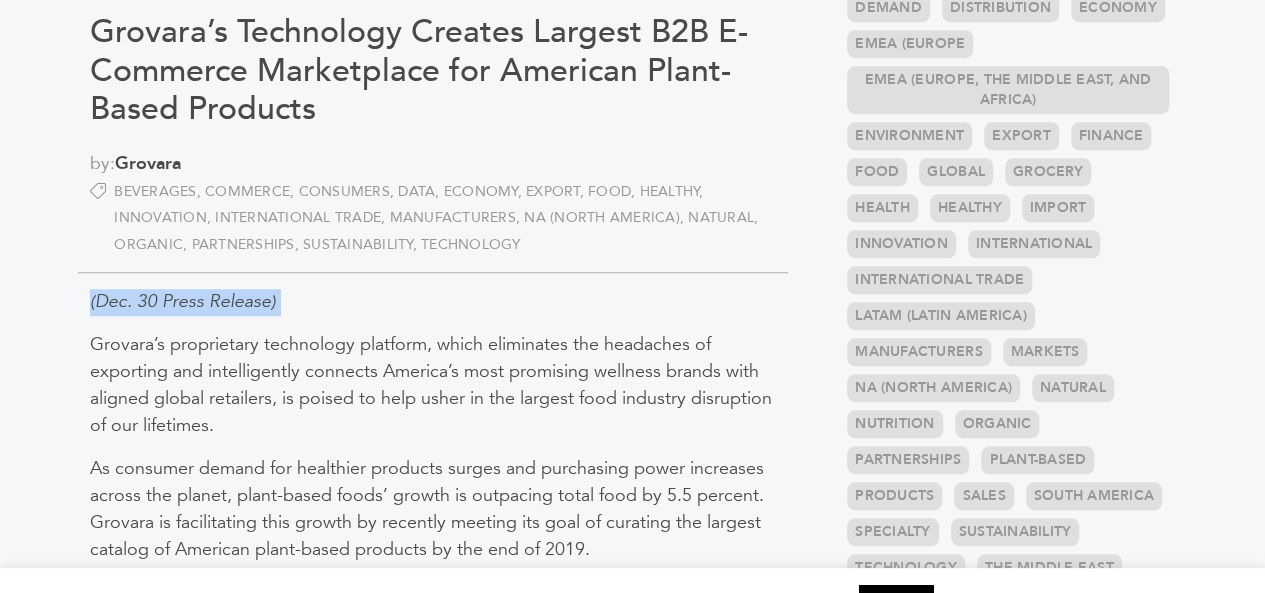 click on "(Dec. 30 Press Release)" at bounding box center [183, 301] 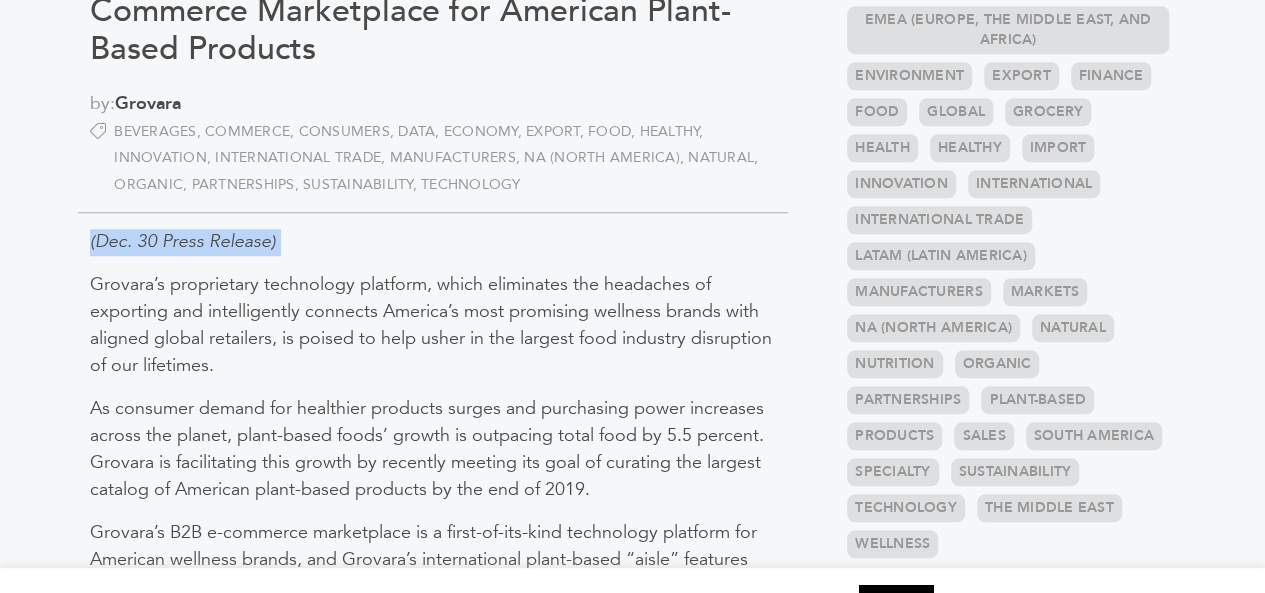scroll, scrollTop: 600, scrollLeft: 0, axis: vertical 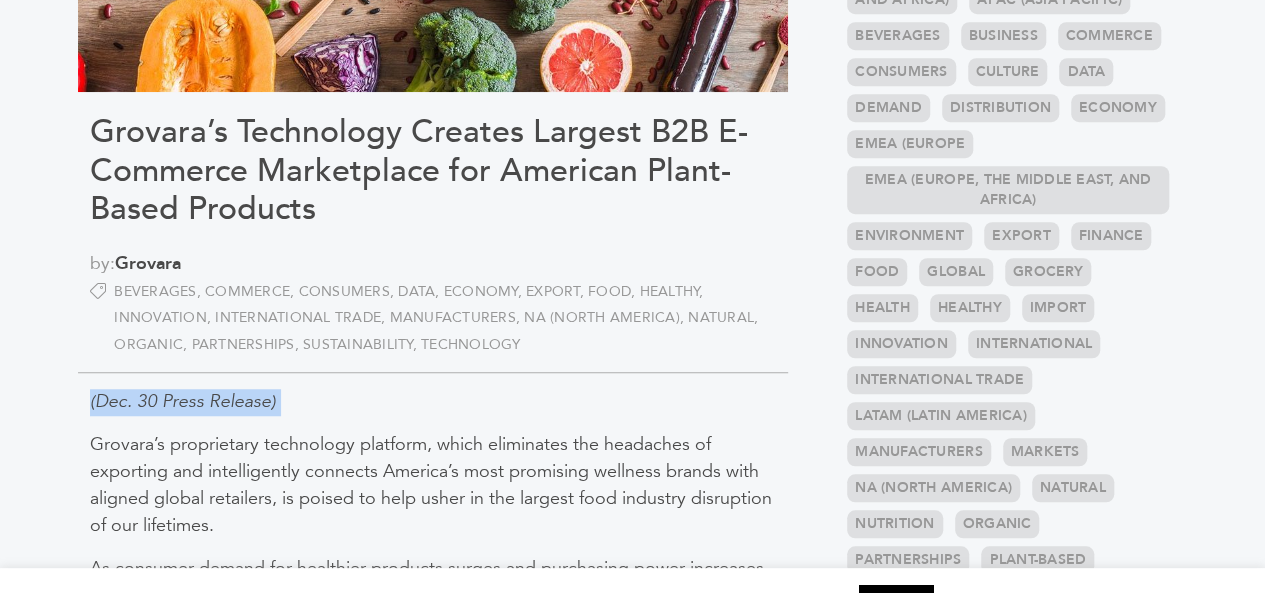 click on "Partnerships" at bounding box center [248, 344] 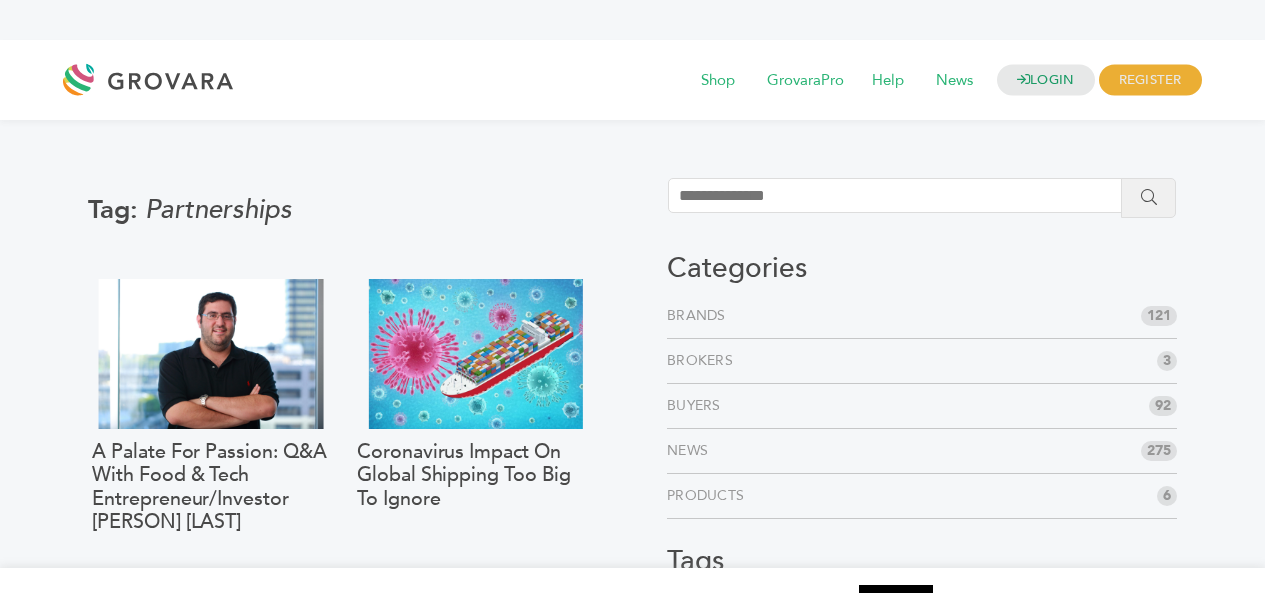scroll, scrollTop: 0, scrollLeft: 0, axis: both 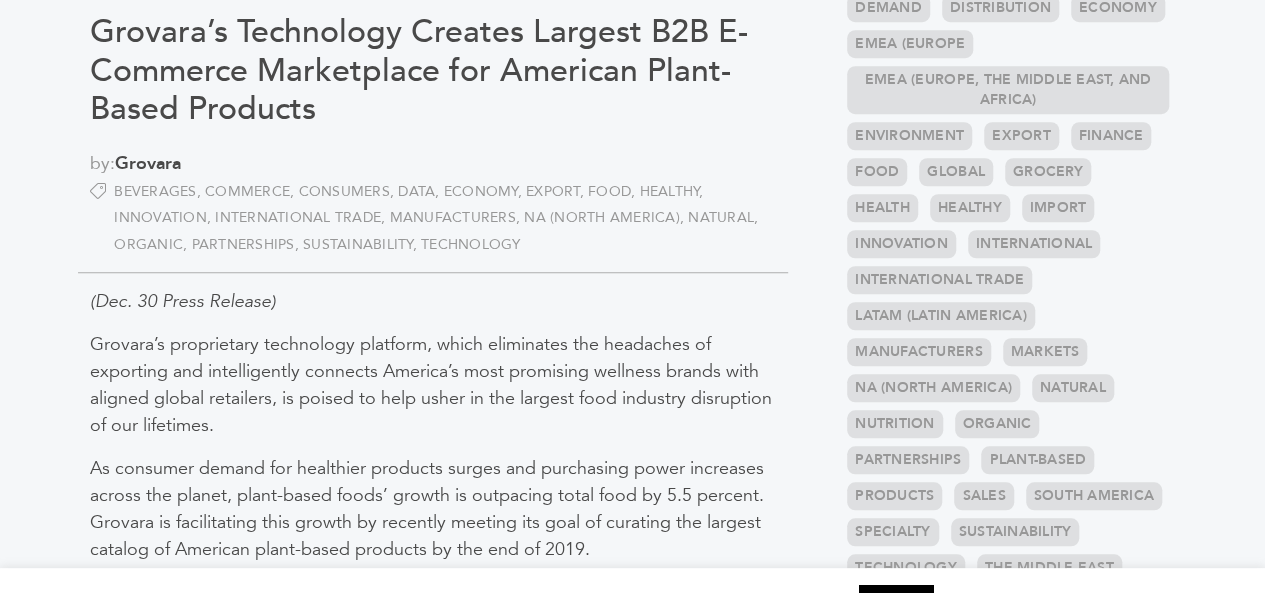 click on "(Dec. 30 Press Release)" at bounding box center [183, 301] 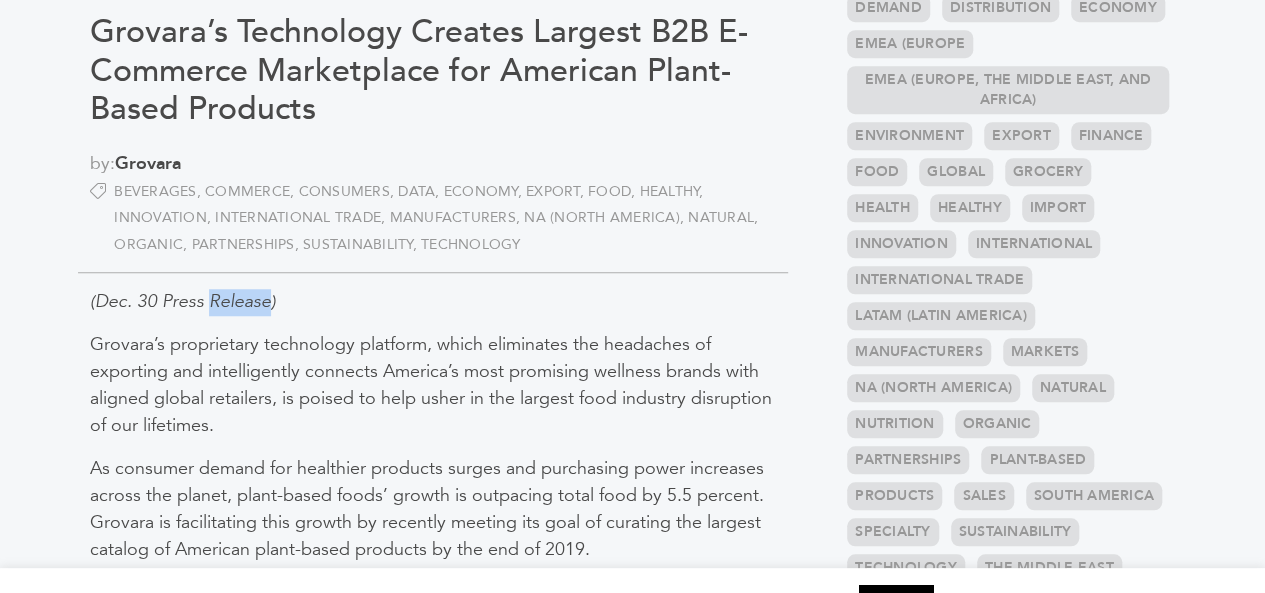 click on "(Dec. 30 Press Release)" at bounding box center (183, 301) 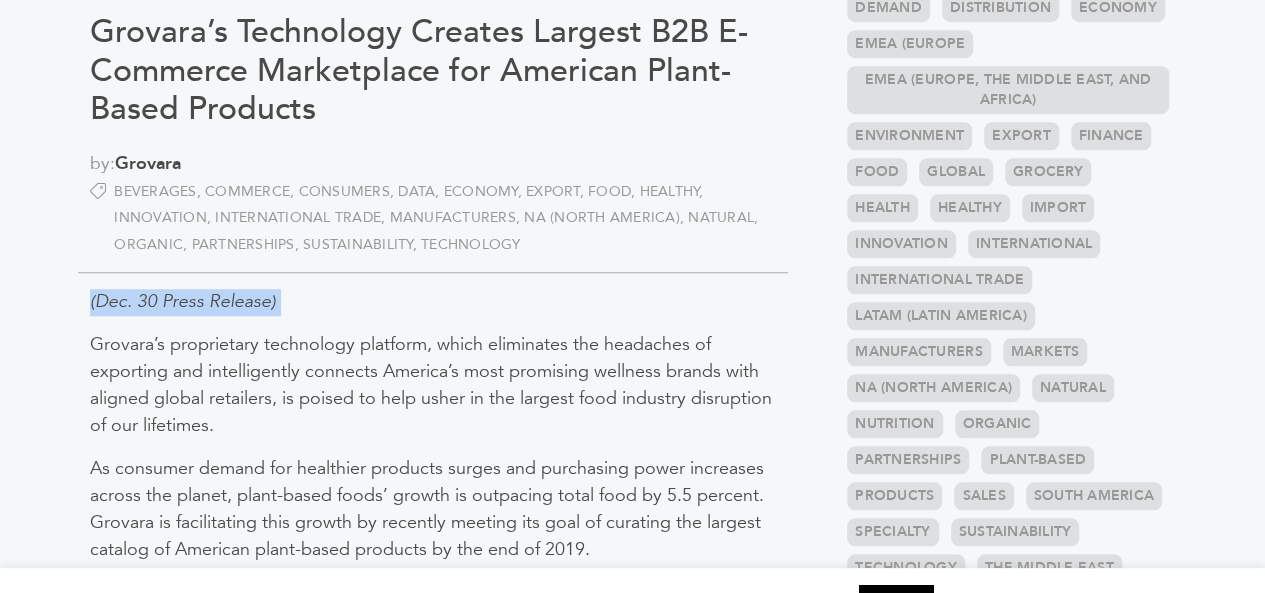 click on "(Dec. 30 Press Release)" at bounding box center [183, 301] 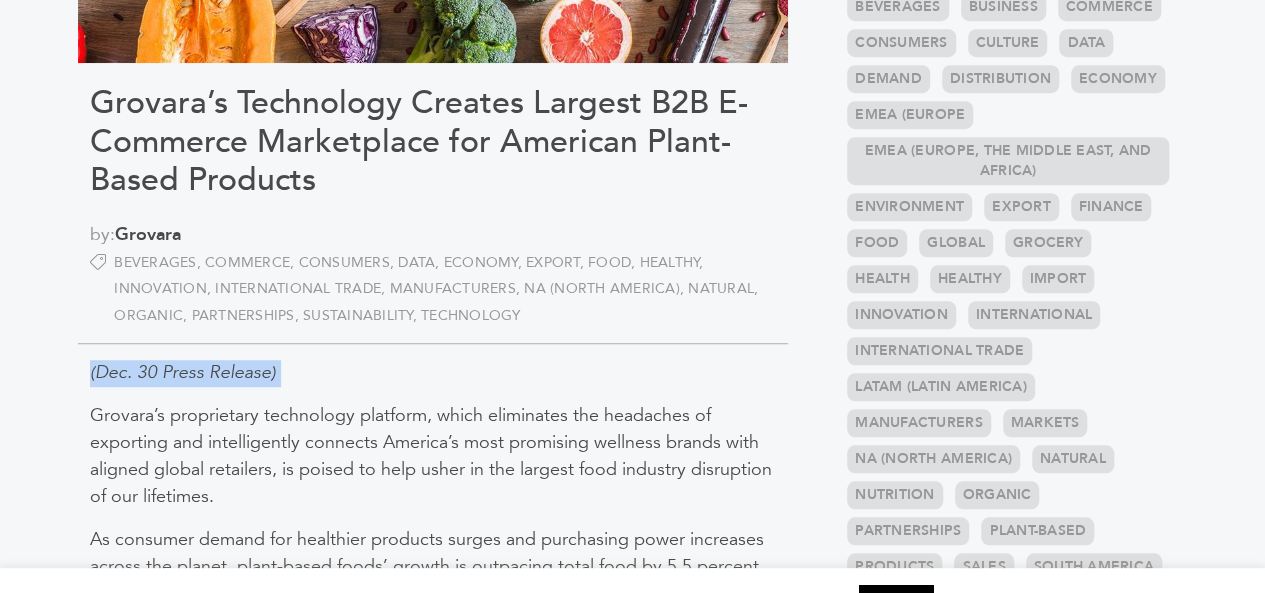 scroll, scrollTop: 600, scrollLeft: 0, axis: vertical 